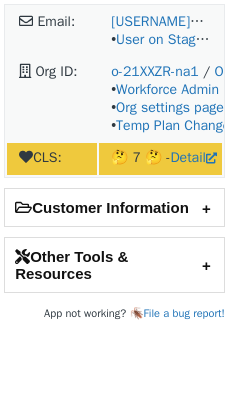 scroll, scrollTop: 0, scrollLeft: 0, axis: both 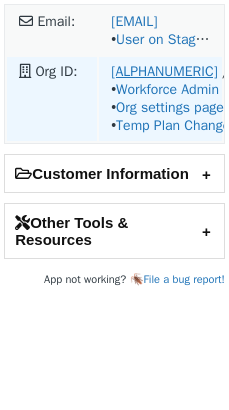 click on "o-6EDJ-eu1" at bounding box center (164, 71) 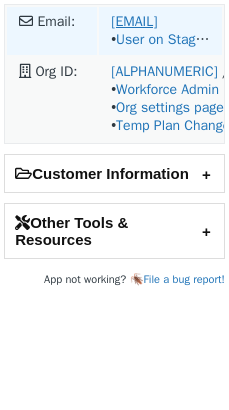 click on "p.obrusnik@gmail.com" at bounding box center [134, 21] 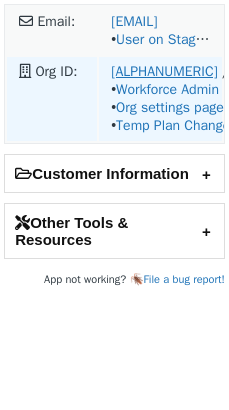 click on "o-6EDJ-eu1" at bounding box center (164, 71) 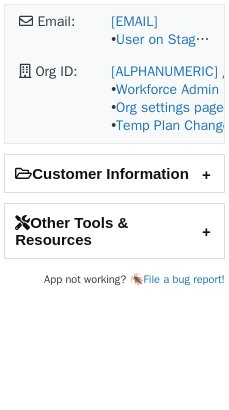 click on "Customer Information" at bounding box center [114, 173] 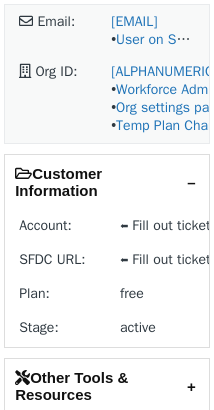 click on "Customer Information" at bounding box center [107, 182] 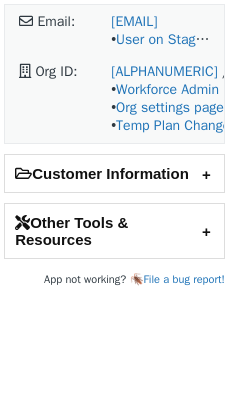 click on "Other Tools & Resources" at bounding box center [114, 231] 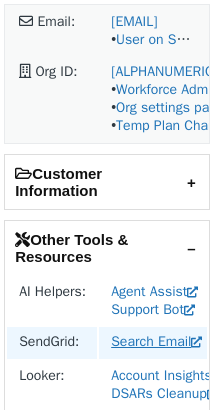 click on "Search Email" at bounding box center [153, 343] 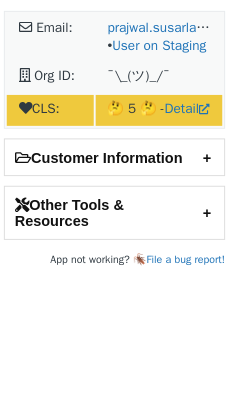 scroll, scrollTop: 0, scrollLeft: 0, axis: both 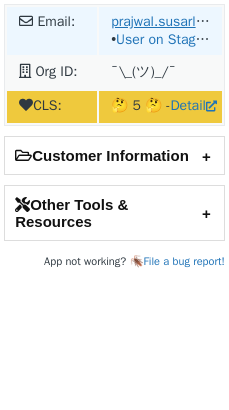 click on "[USERNAME]@example.com" at bounding box center [203, 21] 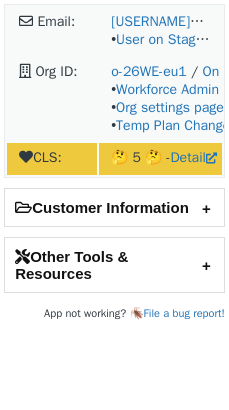 scroll, scrollTop: 0, scrollLeft: 0, axis: both 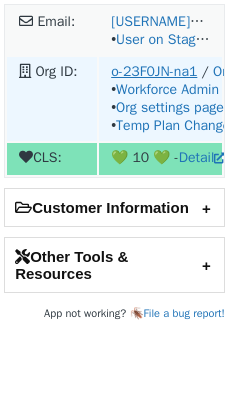 click on "o-23F0JN-na1" at bounding box center [154, 71] 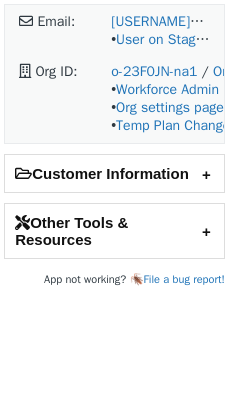 scroll, scrollTop: 0, scrollLeft: 0, axis: both 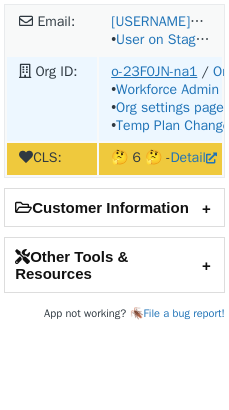 click on "o-23F0JN-na1" at bounding box center (154, 71) 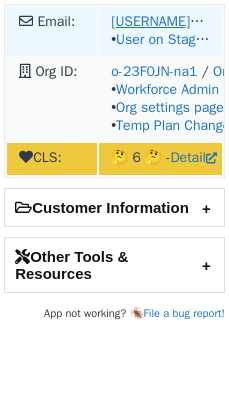 click on "brandon@askable.com" at bounding box center (196, 21) 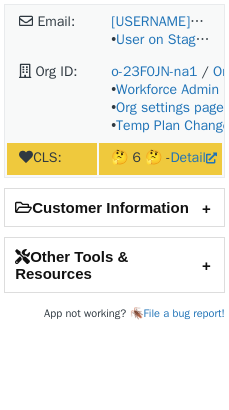 click on "Other Tools & Resources" at bounding box center [114, 265] 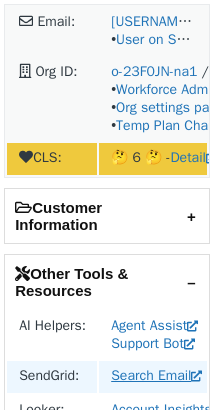click on "Search Email" at bounding box center (156, 375) 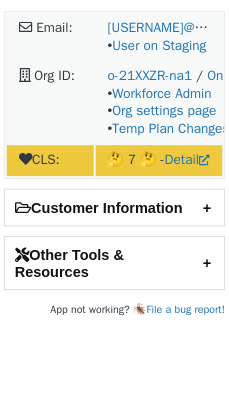 scroll, scrollTop: 0, scrollLeft: 0, axis: both 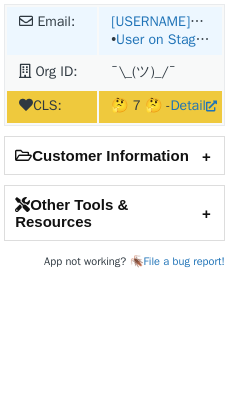 click on "aplumpton@findmypast.com •  User on Staging" at bounding box center [160, 31] 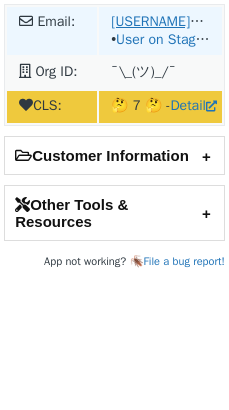 click on "aplumpton@findmypast.com" at bounding box center [196, 21] 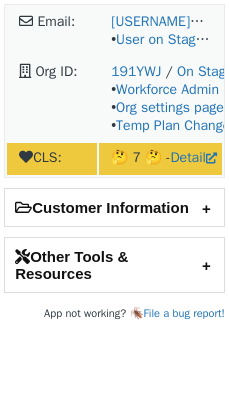 scroll, scrollTop: 0, scrollLeft: 0, axis: both 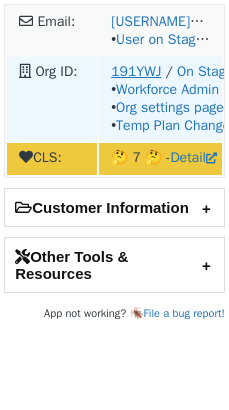 click on "191YWJ" at bounding box center [136, 71] 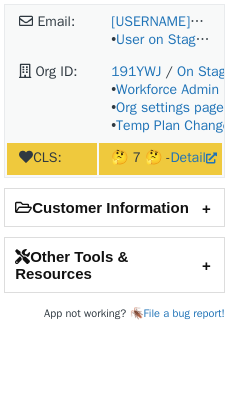 scroll, scrollTop: 0, scrollLeft: 0, axis: both 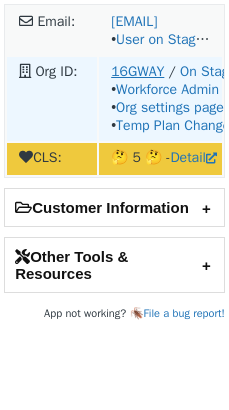 click on "16GWAY" at bounding box center (137, 71) 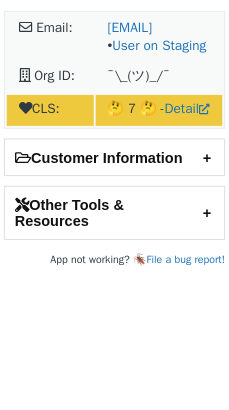 scroll, scrollTop: 0, scrollLeft: 0, axis: both 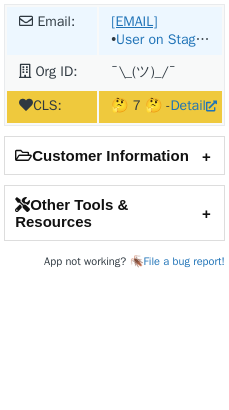 click on "kendallf@terradotta.com" at bounding box center [134, 21] 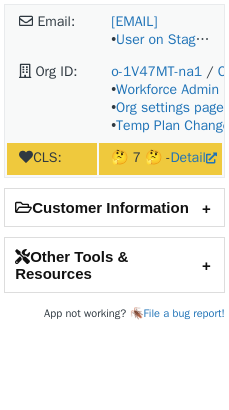 scroll, scrollTop: 0, scrollLeft: 0, axis: both 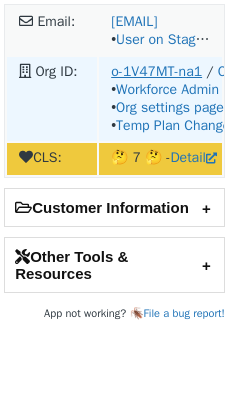 click on "o-1V47MT-na1" at bounding box center (156, 71) 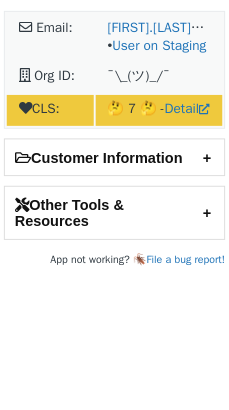 scroll, scrollTop: 0, scrollLeft: 0, axis: both 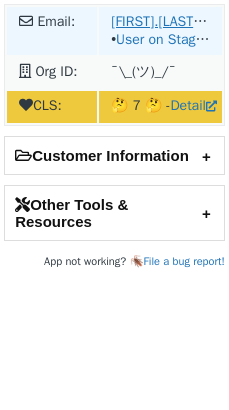 click on "[USERNAME]@[DOMAIN]" at bounding box center [189, 21] 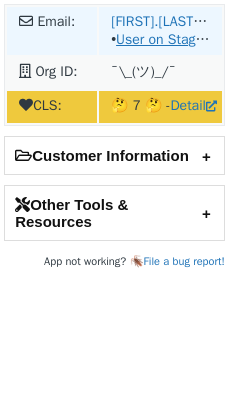click on "User on Staging" at bounding box center [164, 39] 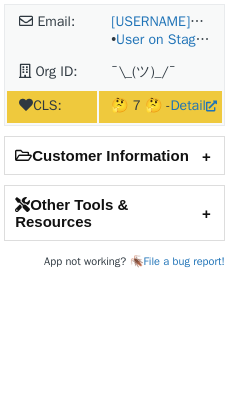 scroll, scrollTop: 0, scrollLeft: 0, axis: both 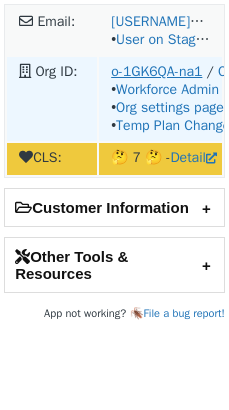 click on "o-1GK6QA-na1" at bounding box center (156, 71) 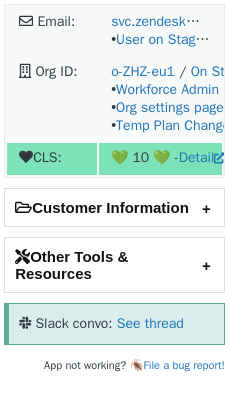scroll, scrollTop: 0, scrollLeft: 0, axis: both 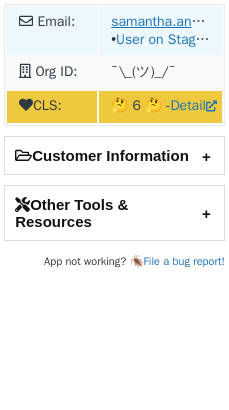 click on "samantha.andrade@example.com" at bounding box center (214, 21) 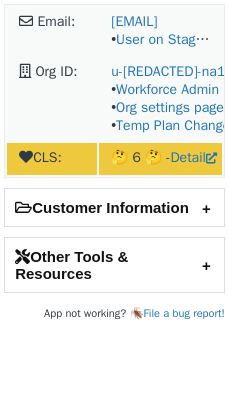 scroll, scrollTop: 0, scrollLeft: 0, axis: both 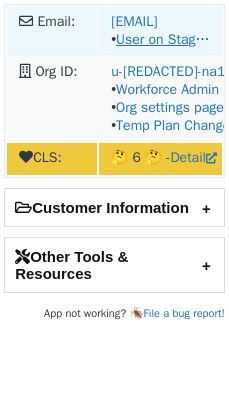click on "User on Staging" at bounding box center (164, 39) 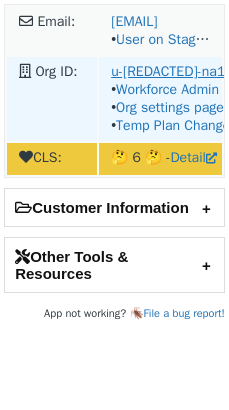 click on "u-6G1F-na1" at bounding box center (168, 71) 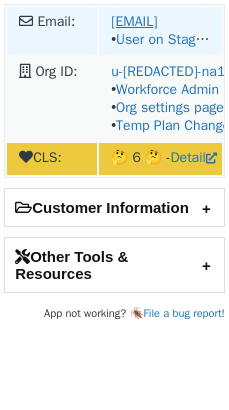 click on "samantha.andrade@deckers.com" at bounding box center (134, 21) 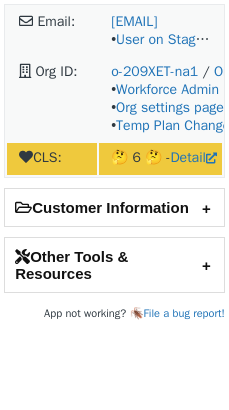 scroll, scrollTop: 0, scrollLeft: 0, axis: both 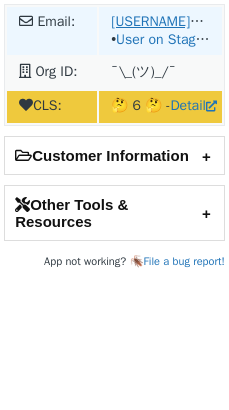 click on "[USERNAME]@example.com" at bounding box center (200, 21) 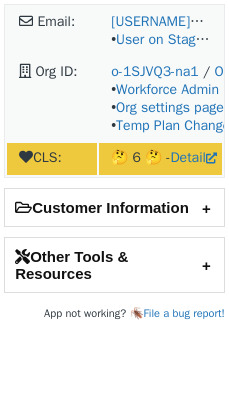 scroll, scrollTop: 0, scrollLeft: 0, axis: both 